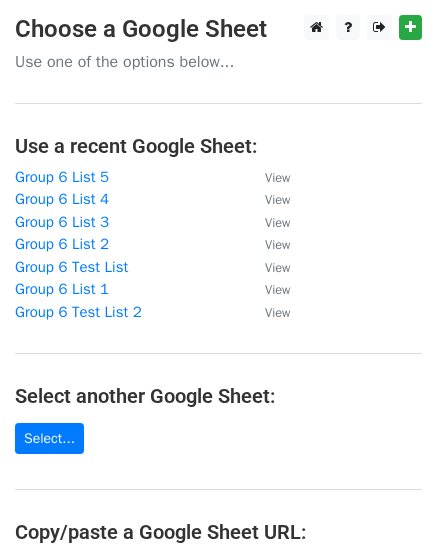 scroll, scrollTop: 0, scrollLeft: 0, axis: both 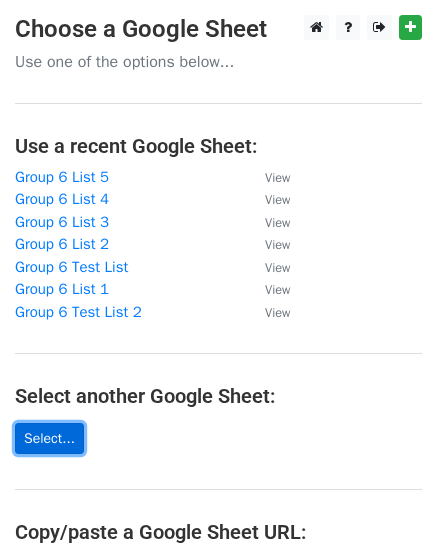 click on "Select..." at bounding box center [49, 438] 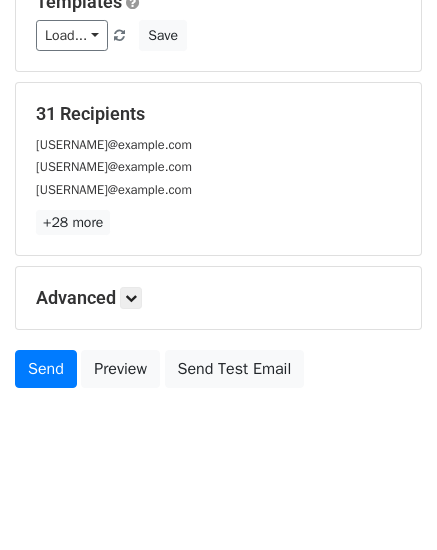 scroll, scrollTop: 227, scrollLeft: 0, axis: vertical 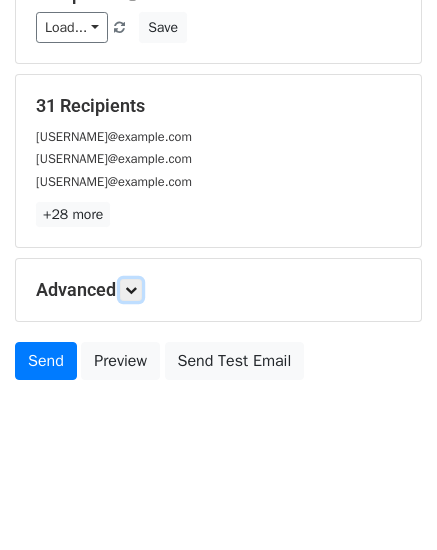 click at bounding box center (131, 290) 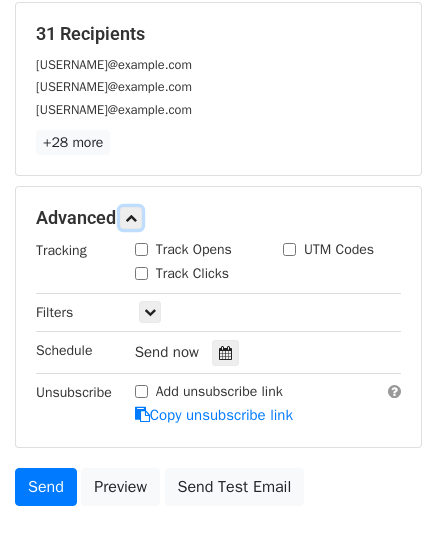 scroll, scrollTop: 423, scrollLeft: 0, axis: vertical 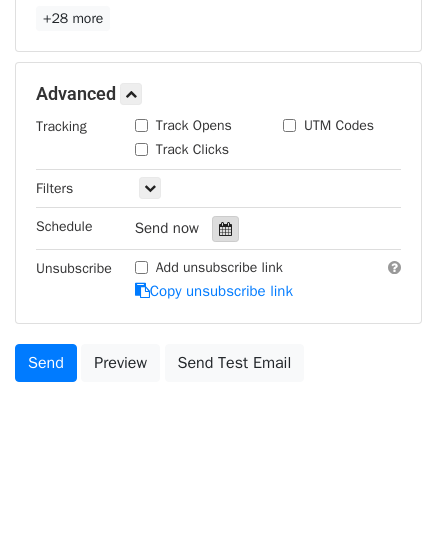click at bounding box center [225, 229] 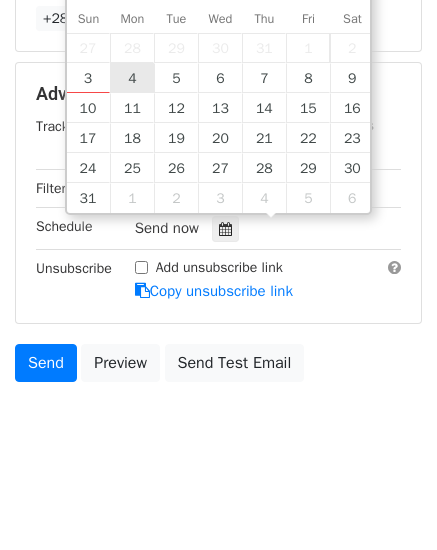 type on "2025-08-04 12:00" 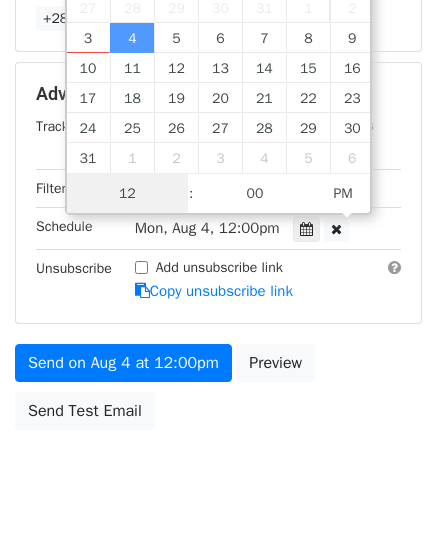 scroll, scrollTop: 1, scrollLeft: 0, axis: vertical 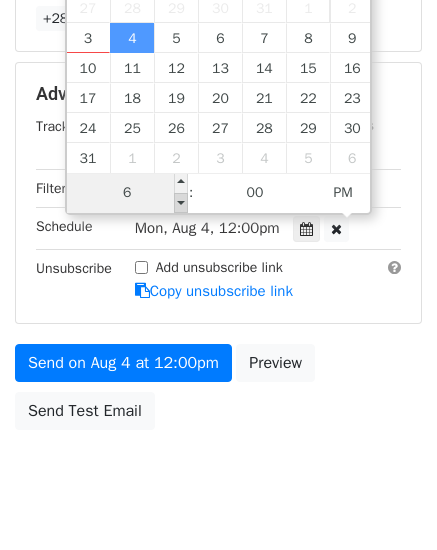 type on "06" 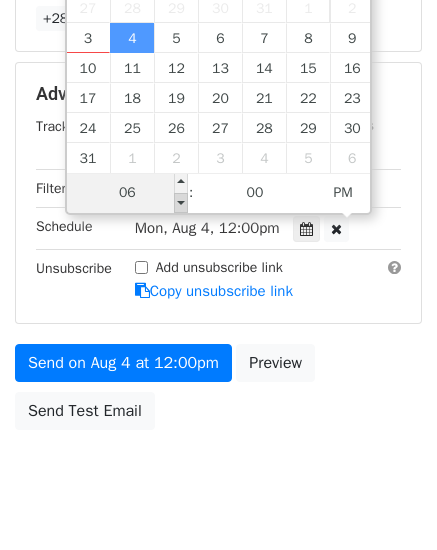 type on "2025-08-04 18:00" 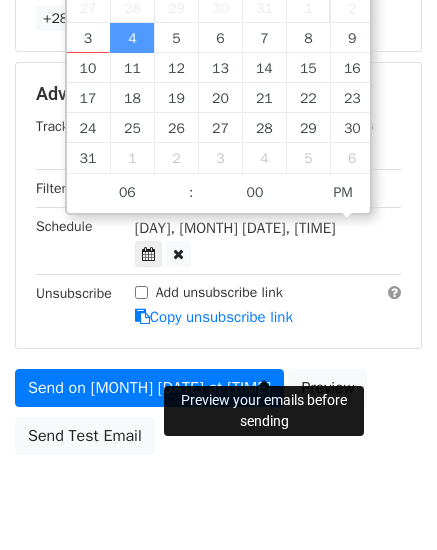 scroll, scrollTop: 391, scrollLeft: 0, axis: vertical 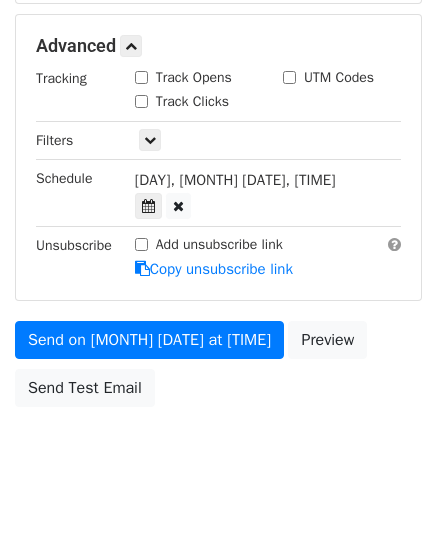 click on "Send on Aug 4 at 6:00pm
Preview
Send Test Email" at bounding box center (218, 369) 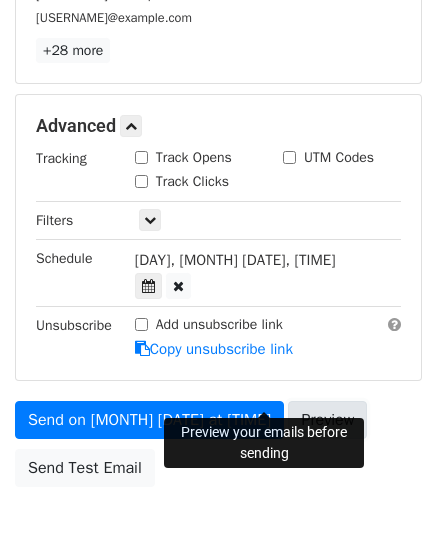 click on "Preview" at bounding box center [327, 420] 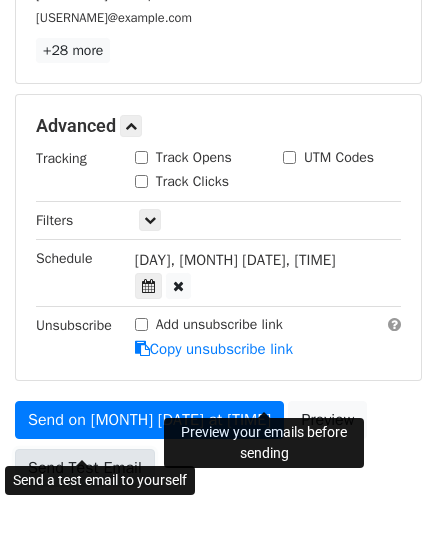 click on "Send Test Email" at bounding box center [85, 468] 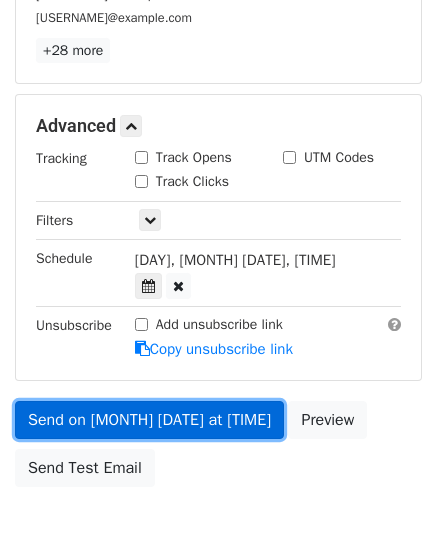 click on "Send on Aug 4 at 6:00pm" at bounding box center [149, 420] 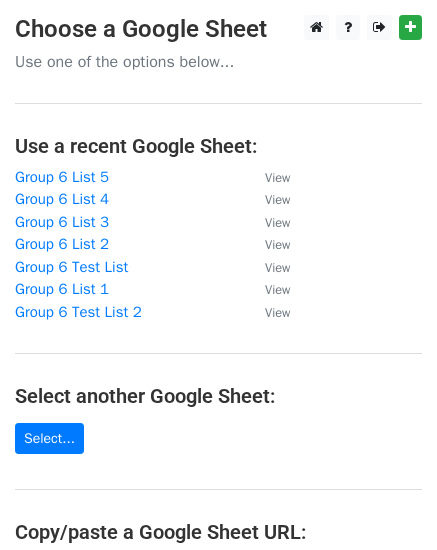 scroll, scrollTop: 0, scrollLeft: 0, axis: both 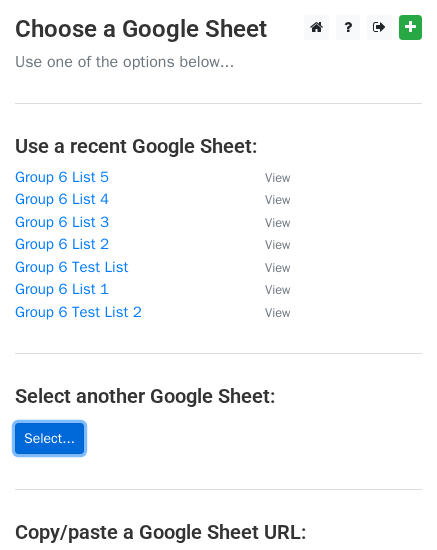 click on "Select..." at bounding box center [49, 438] 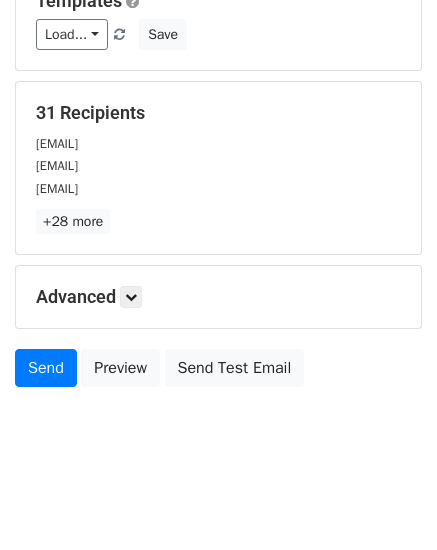 scroll, scrollTop: 227, scrollLeft: 0, axis: vertical 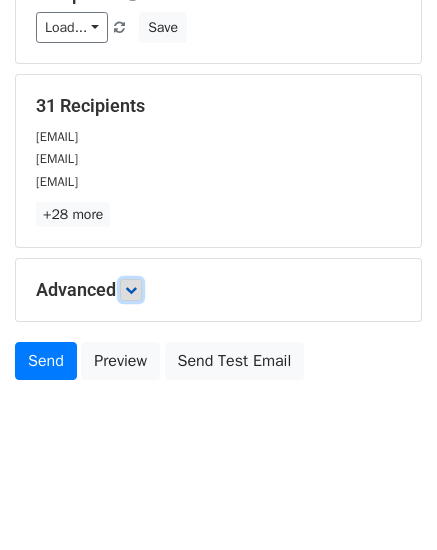 click at bounding box center [131, 290] 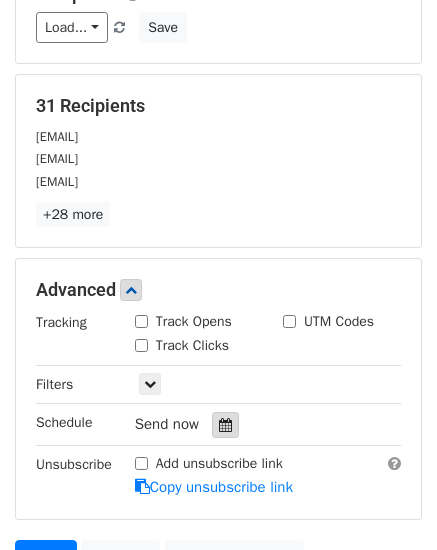 click at bounding box center (225, 425) 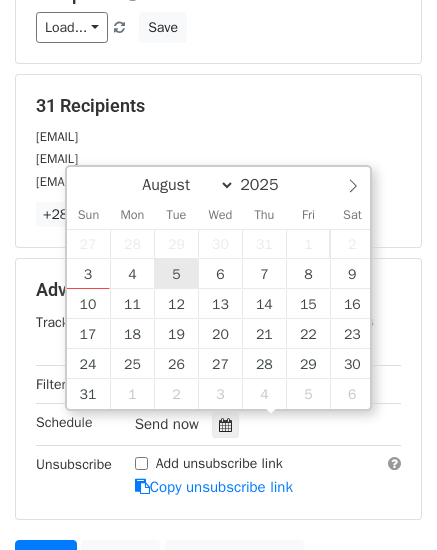 type on "2025-08-05 12:00" 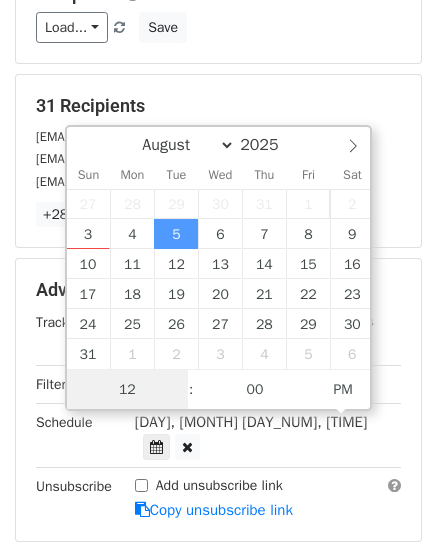scroll, scrollTop: 1, scrollLeft: 0, axis: vertical 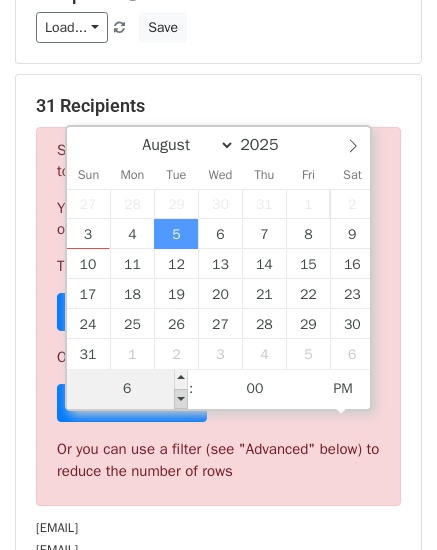 type on "06" 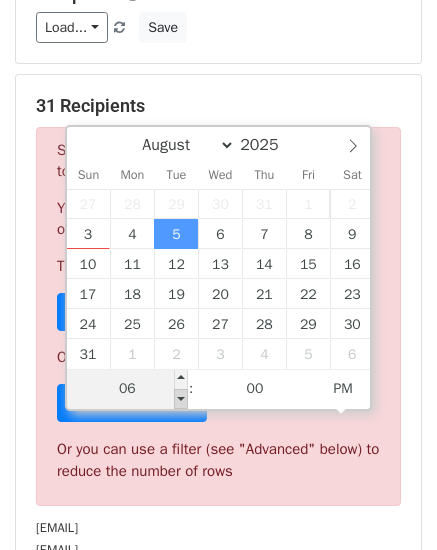 type on "2025-08-05 18:00" 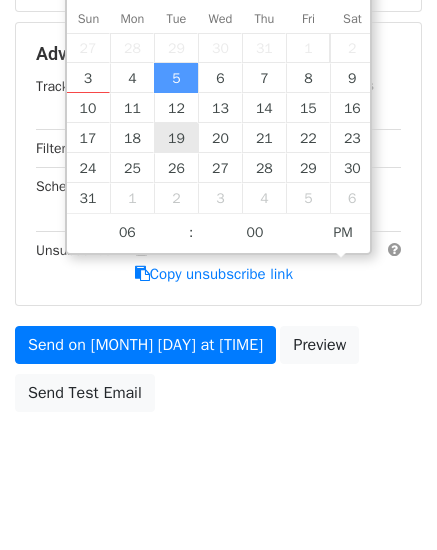 scroll, scrollTop: 391, scrollLeft: 0, axis: vertical 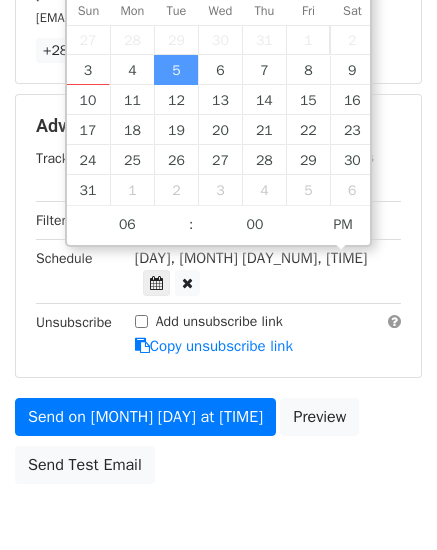 click on "Send on Aug 5 at 6:00pm
Preview
Send Test Email" at bounding box center (218, 446) 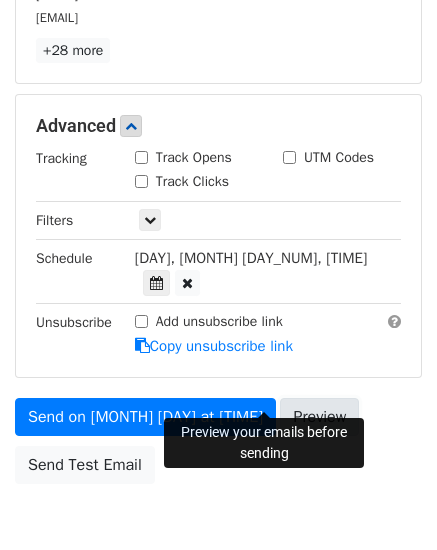 click on "Preview" at bounding box center [319, 417] 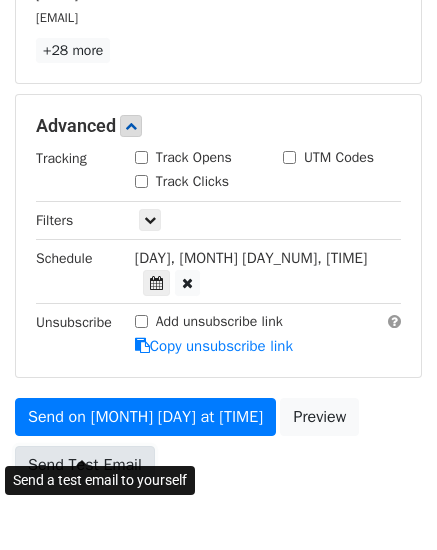 click on "Send Test Email" at bounding box center (85, 465) 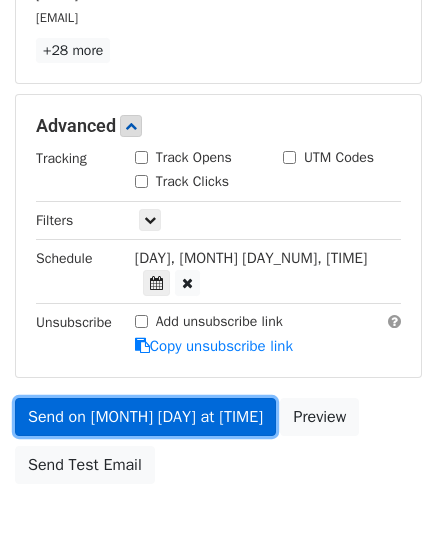 click on "Send on Aug 5 at 6:00pm" at bounding box center [145, 417] 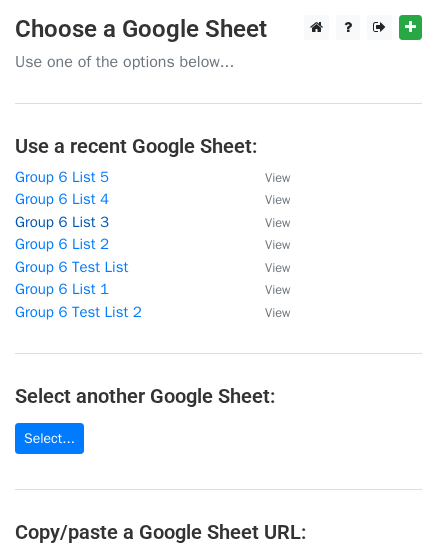 scroll, scrollTop: 0, scrollLeft: 0, axis: both 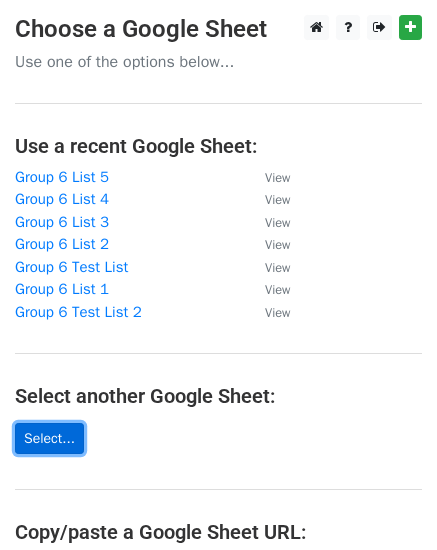 click on "Select..." at bounding box center (49, 438) 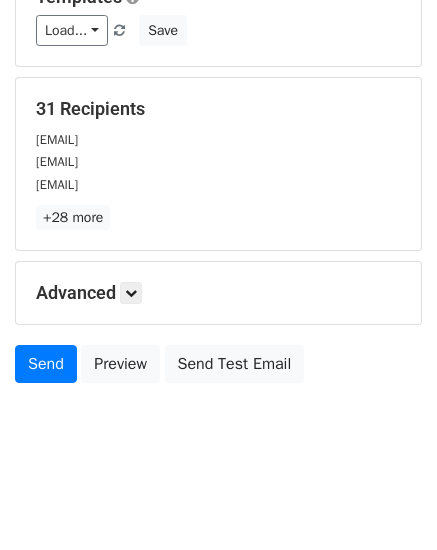 scroll, scrollTop: 227, scrollLeft: 0, axis: vertical 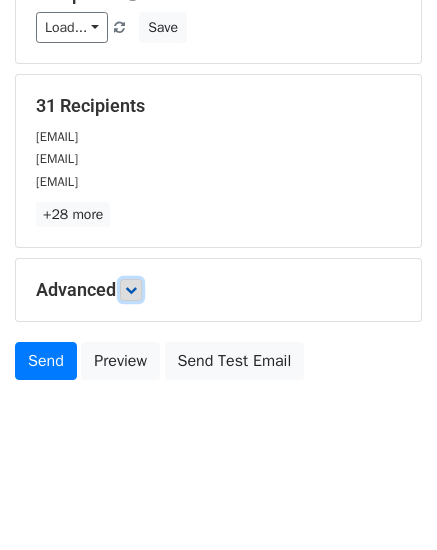 click at bounding box center (131, 290) 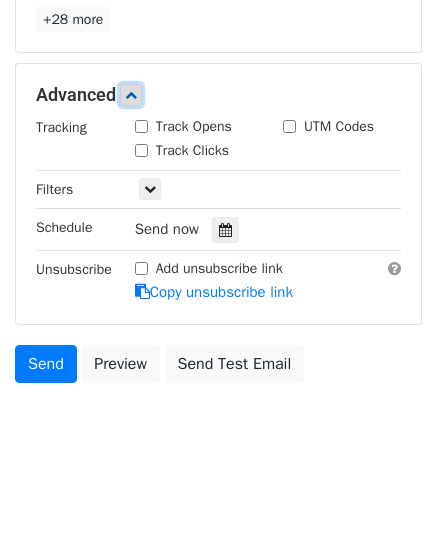 scroll, scrollTop: 423, scrollLeft: 0, axis: vertical 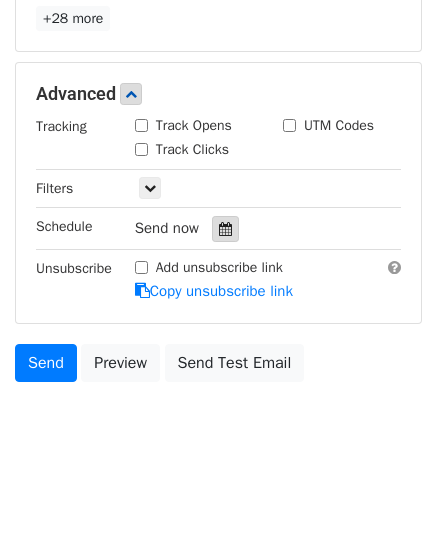 click at bounding box center (225, 229) 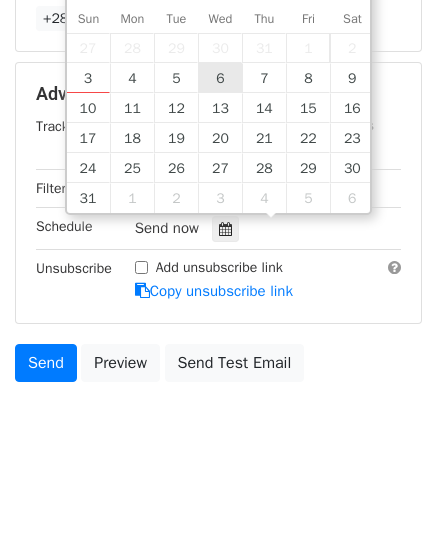 type on "2025-08-06 12:00" 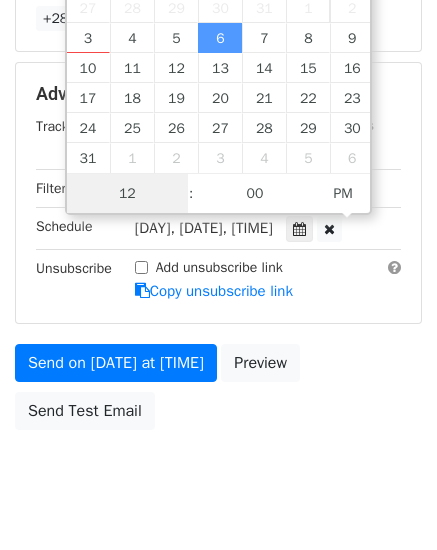 scroll, scrollTop: 1, scrollLeft: 0, axis: vertical 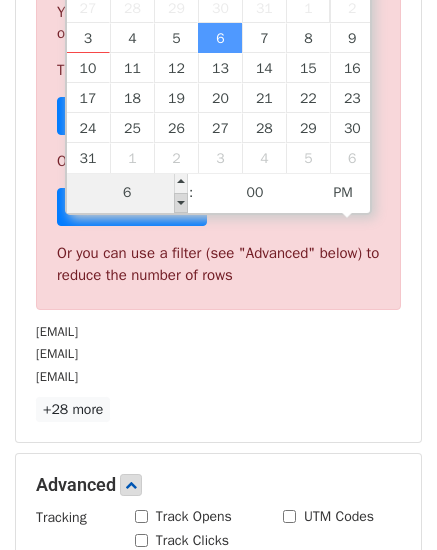 type on "06" 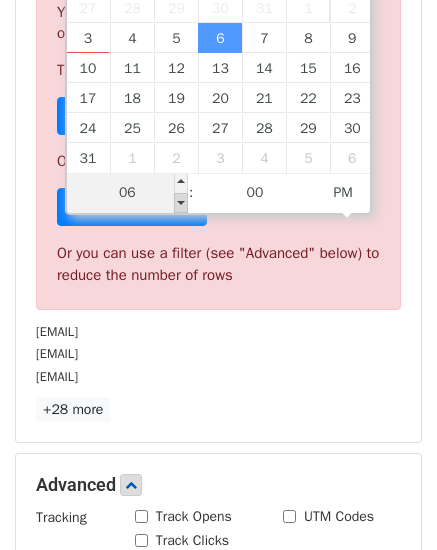 type on "2025-08-06 18:00" 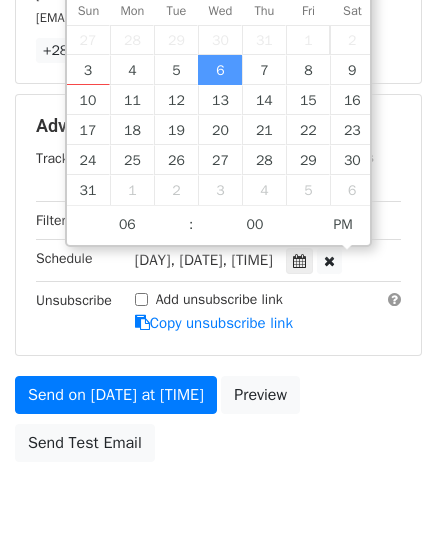 scroll, scrollTop: 423, scrollLeft: 0, axis: vertical 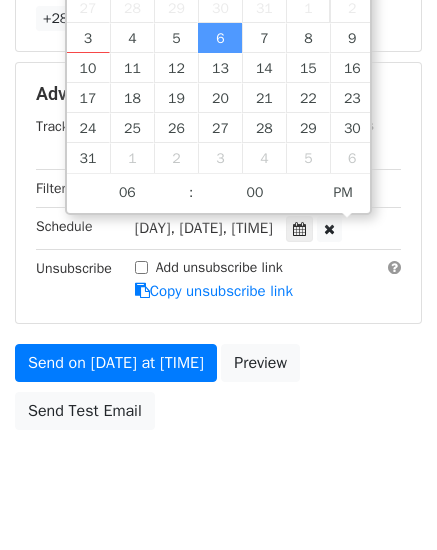 click on "Send on Aug 6 at 6:00pm
Preview
Send Test Email" at bounding box center [218, 392] 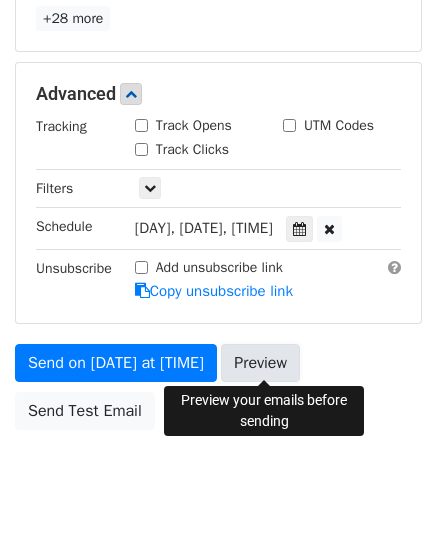 click on "Preview" at bounding box center (260, 363) 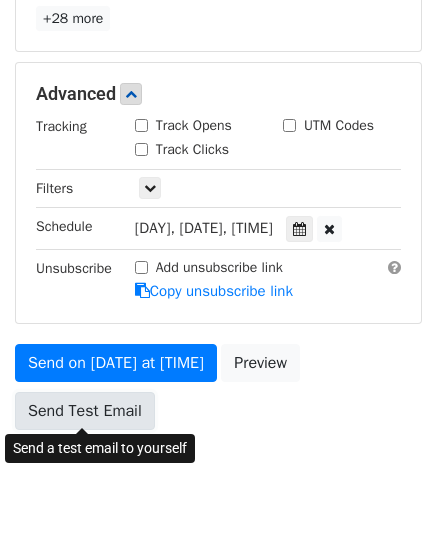 click on "Send Test Email" at bounding box center [85, 411] 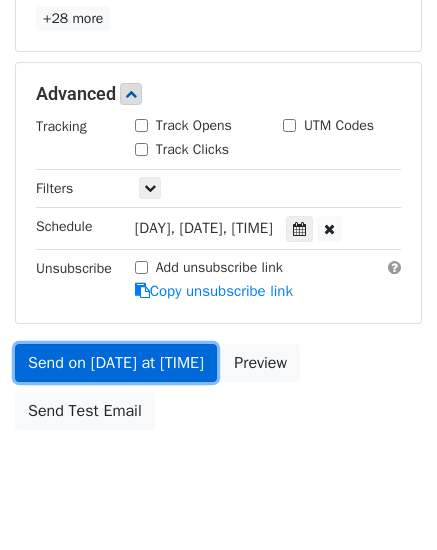 click on "Send on Aug 6 at 6:00pm" at bounding box center [116, 363] 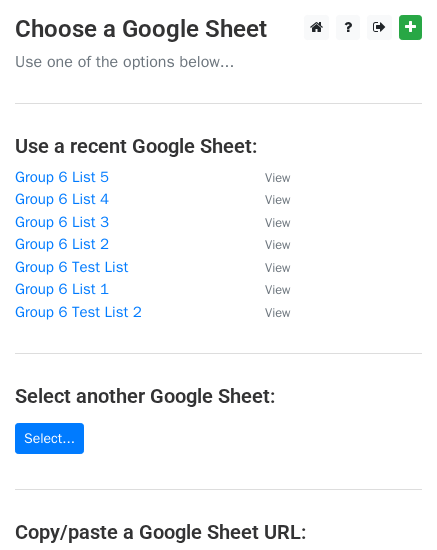 scroll, scrollTop: 0, scrollLeft: 0, axis: both 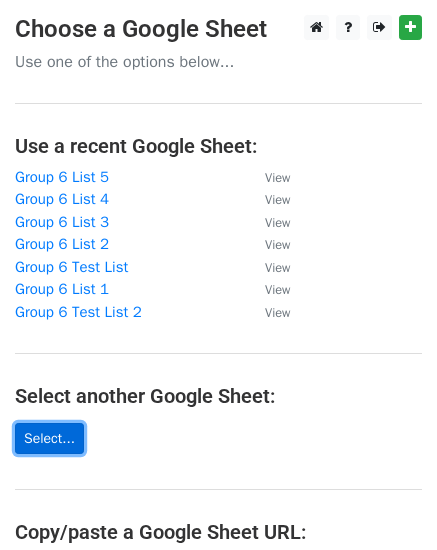 click on "Select..." at bounding box center [49, 438] 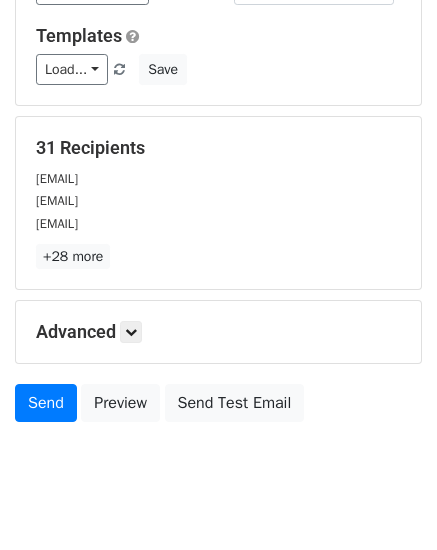 scroll, scrollTop: 227, scrollLeft: 0, axis: vertical 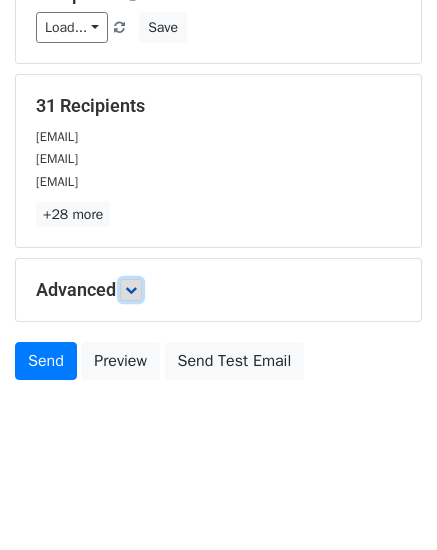 click at bounding box center (131, 290) 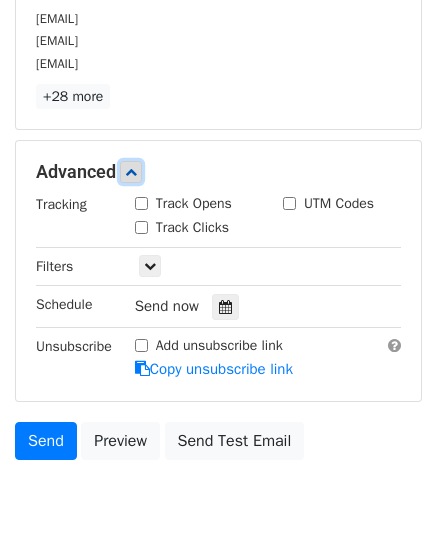 scroll, scrollTop: 423, scrollLeft: 0, axis: vertical 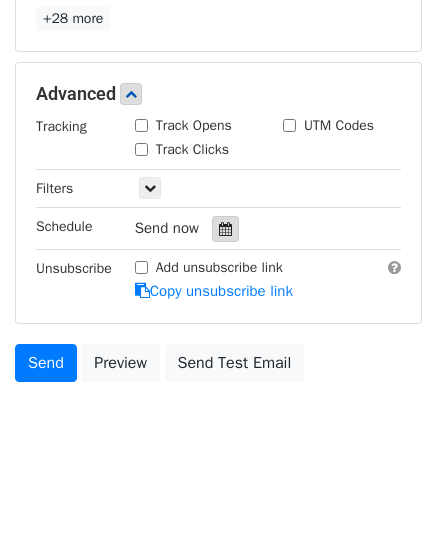 click at bounding box center (225, 229) 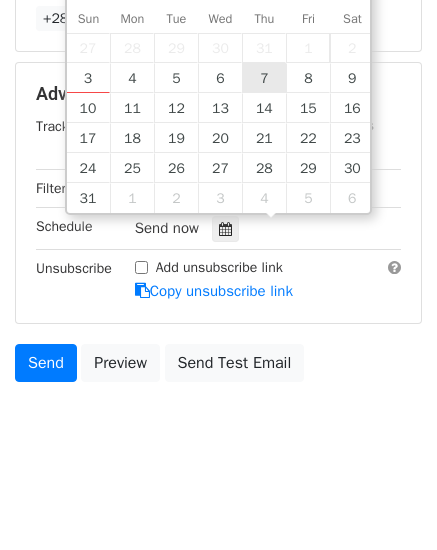 type on "[DATE] [TIME]" 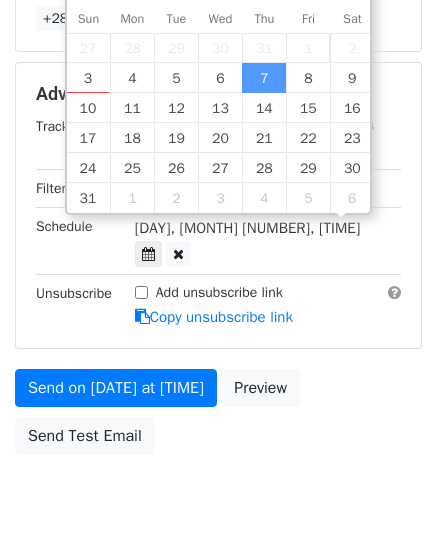 scroll, scrollTop: 1, scrollLeft: 0, axis: vertical 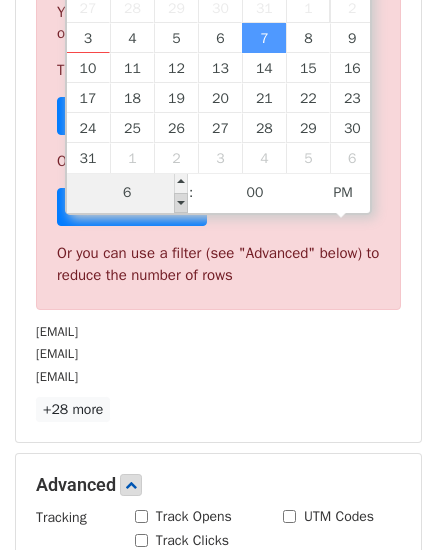 type on "06" 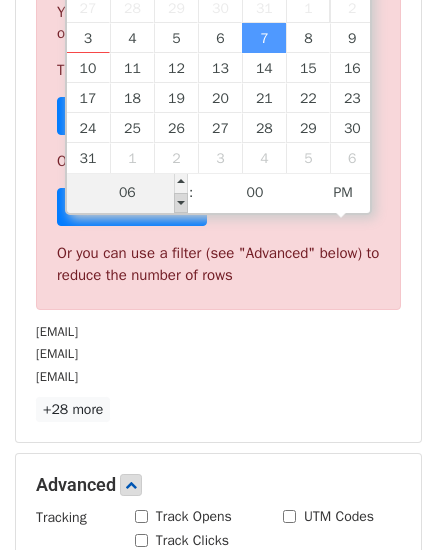type on "2025-08-07 18:00" 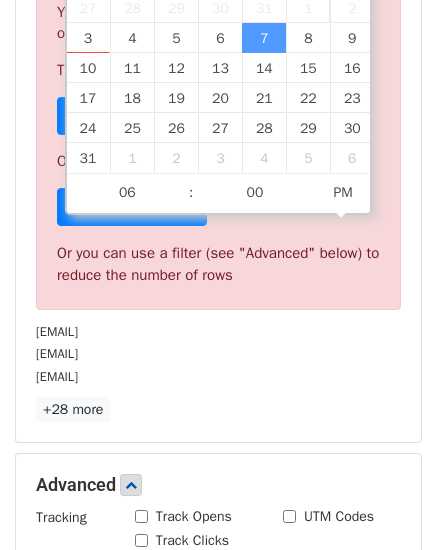 scroll, scrollTop: 391, scrollLeft: 0, axis: vertical 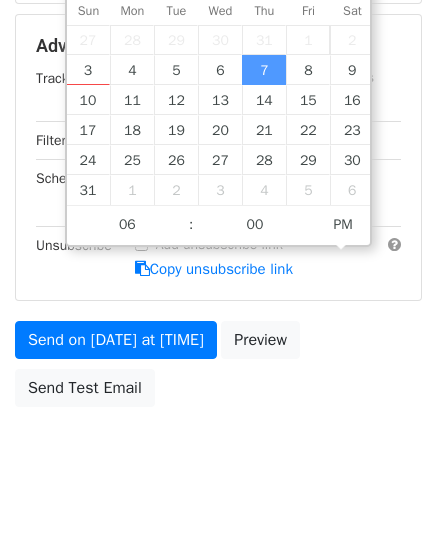 click on "Send on Aug 7 at 6:00pm
Preview
Send Test Email" at bounding box center [218, 369] 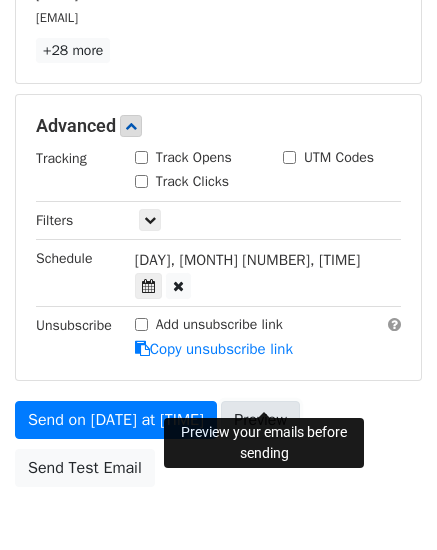 click on "Preview" at bounding box center (260, 420) 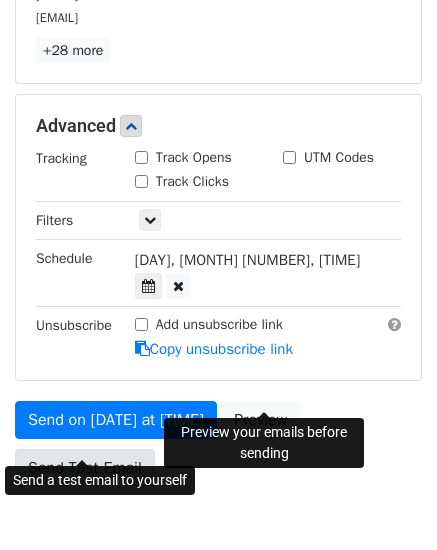 click on "Send Test Email" at bounding box center [85, 468] 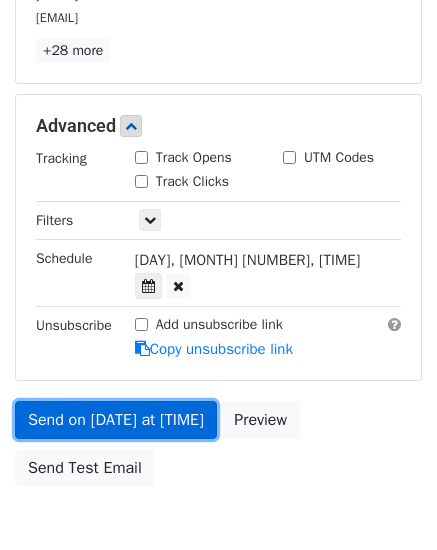 click on "Send on Aug 7 at 6:00pm" at bounding box center [116, 420] 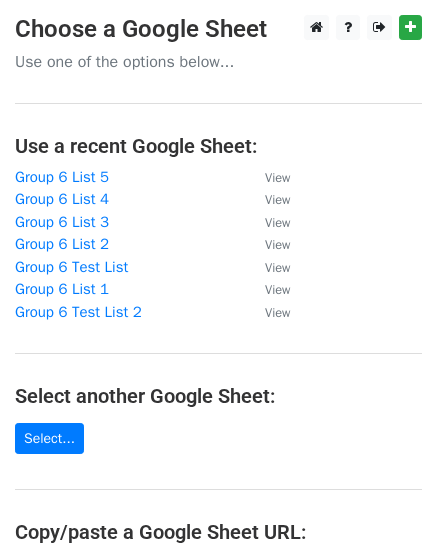scroll, scrollTop: 0, scrollLeft: 0, axis: both 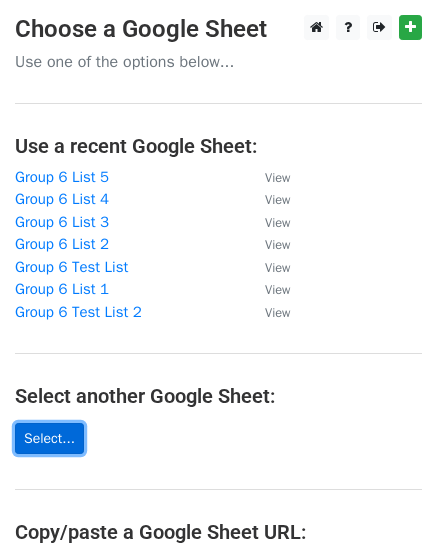 click on "Select..." at bounding box center (49, 438) 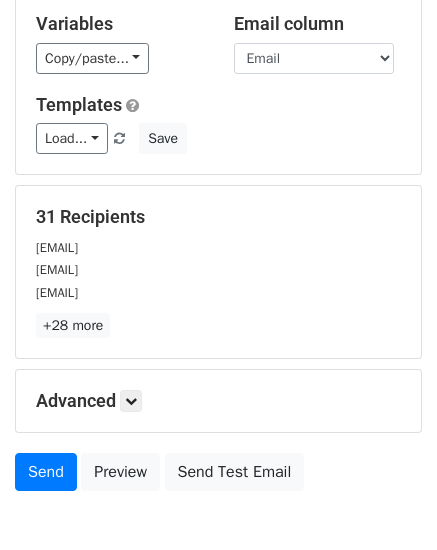 scroll, scrollTop: 227, scrollLeft: 0, axis: vertical 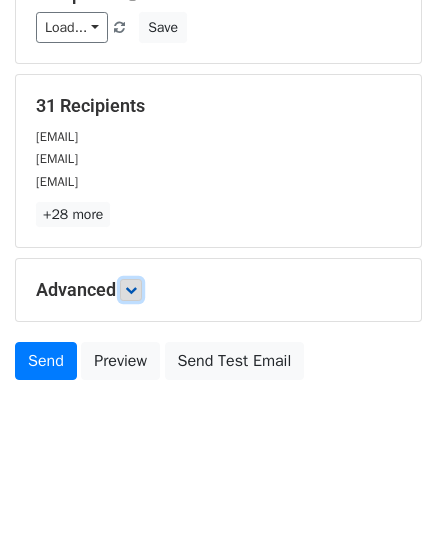 click at bounding box center [131, 290] 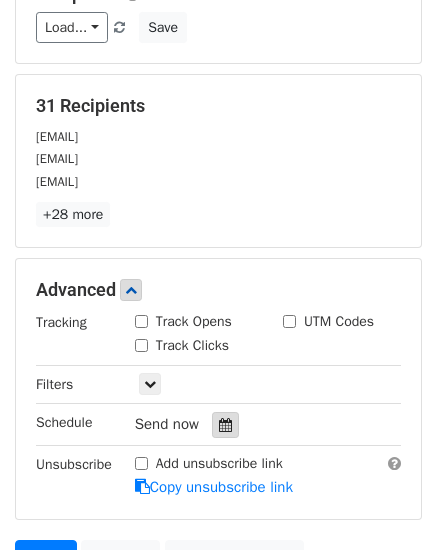 click at bounding box center [225, 425] 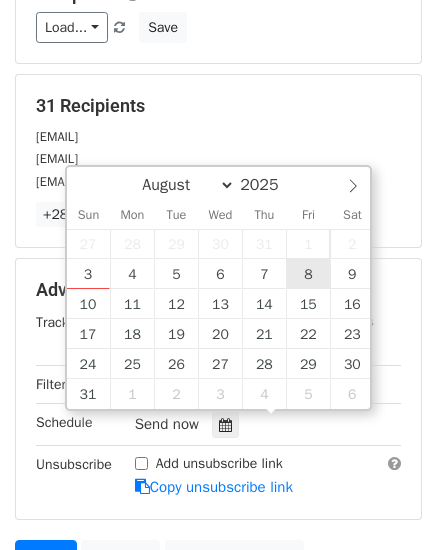 type on "[DATE] [TIME]" 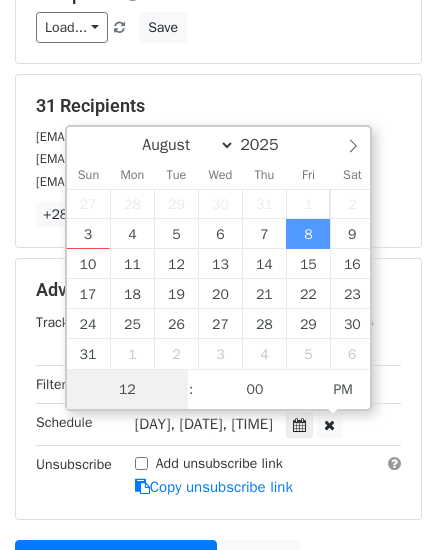 scroll, scrollTop: 1, scrollLeft: 0, axis: vertical 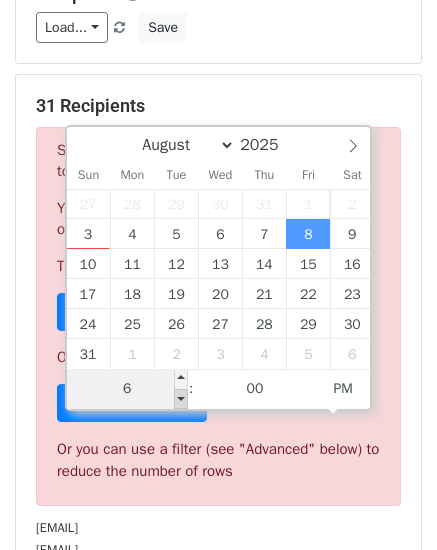 type on "06" 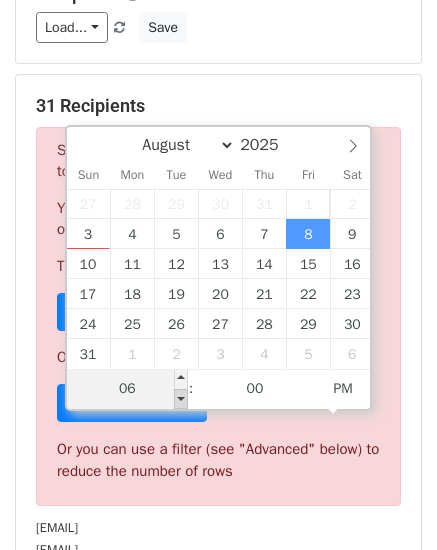 type on "[DATE] [TIME]" 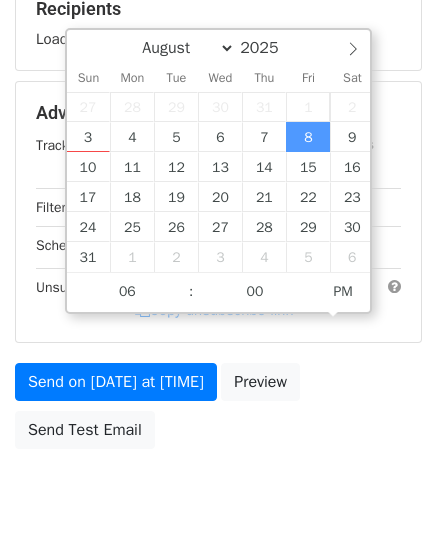 scroll, scrollTop: 391, scrollLeft: 0, axis: vertical 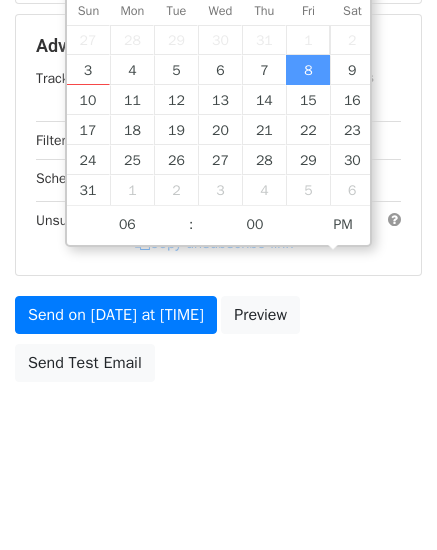 click on "Variables
Copy/paste...
{{First Name}}
{{Email}}
Email column
First Name
Email
Templates
Load...
No templates saved
Save
Recipients Loading...
Advanced
Tracking
Track Opens
UTM Codes
Track Clicks
Filters
Only include spreadsheet rows that match the following filters:
Schedule
[DAY], [DATE], [TIME]
[DATE] [TIME]
Unsubscribe
Add unsubscribe link
Copy unsubscribe link
Send on [DATE] at [TIME]
Preview
Send Test Email" at bounding box center (218, 54) 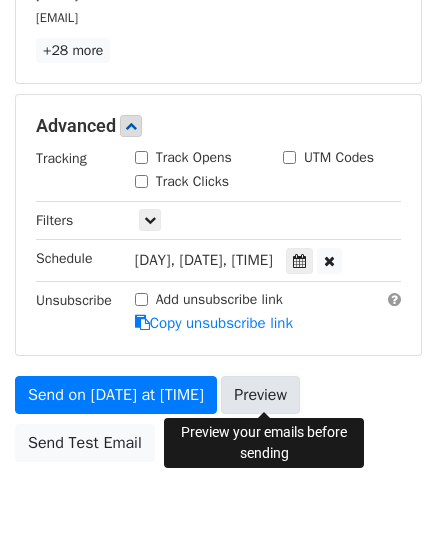 click on "Preview" at bounding box center (260, 395) 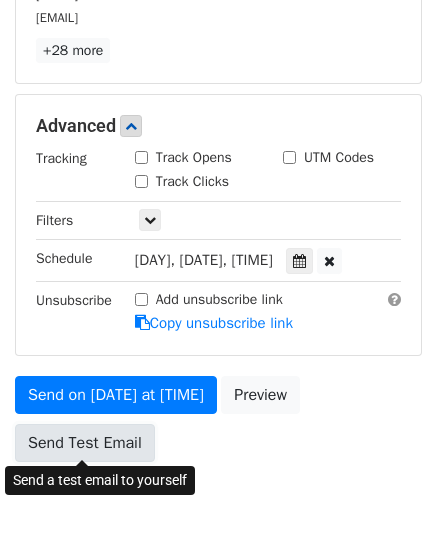 click on "Send Test Email" at bounding box center [85, 443] 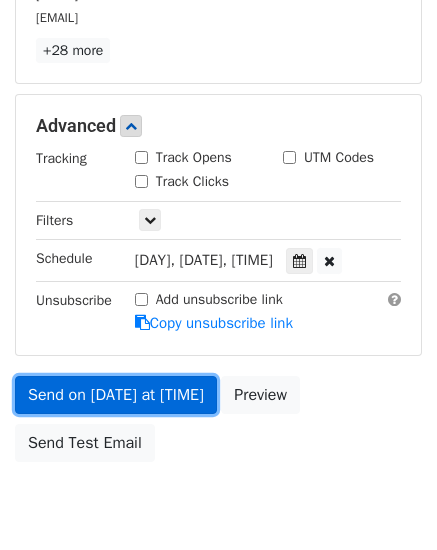 click on "Send on [DATE] at [TIME]" at bounding box center [116, 395] 